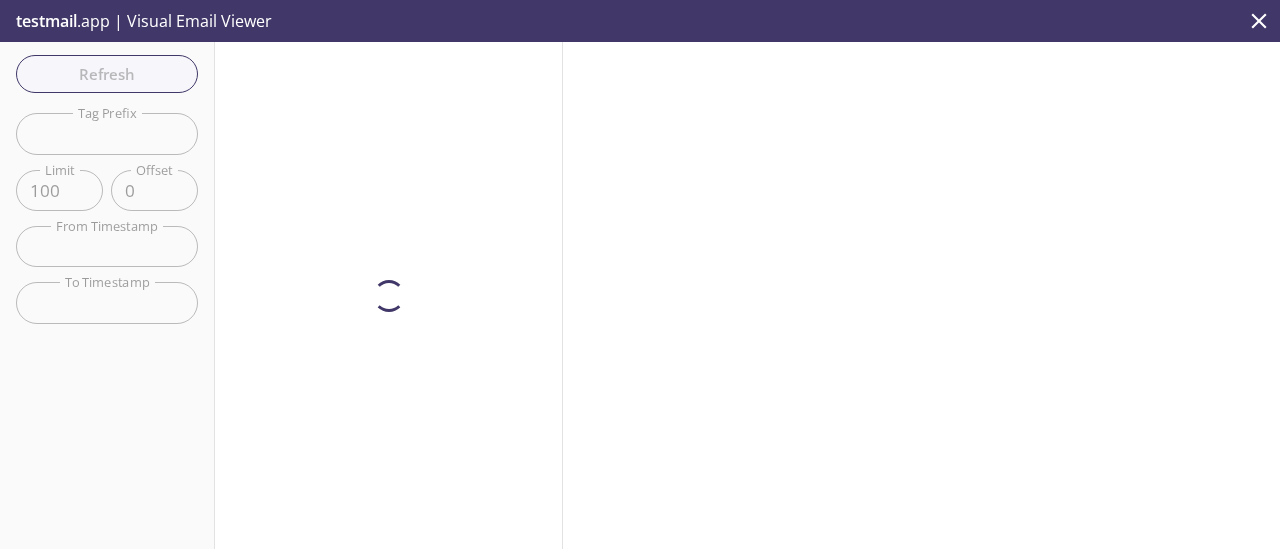 scroll, scrollTop: 0, scrollLeft: 0, axis: both 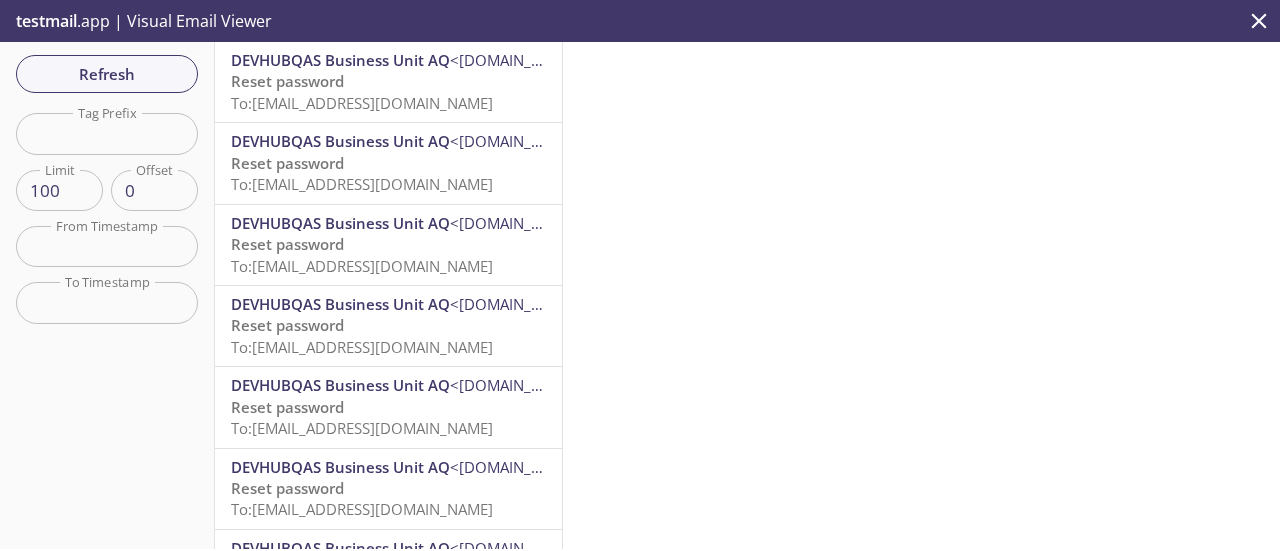 click on "Reset password" at bounding box center [287, 81] 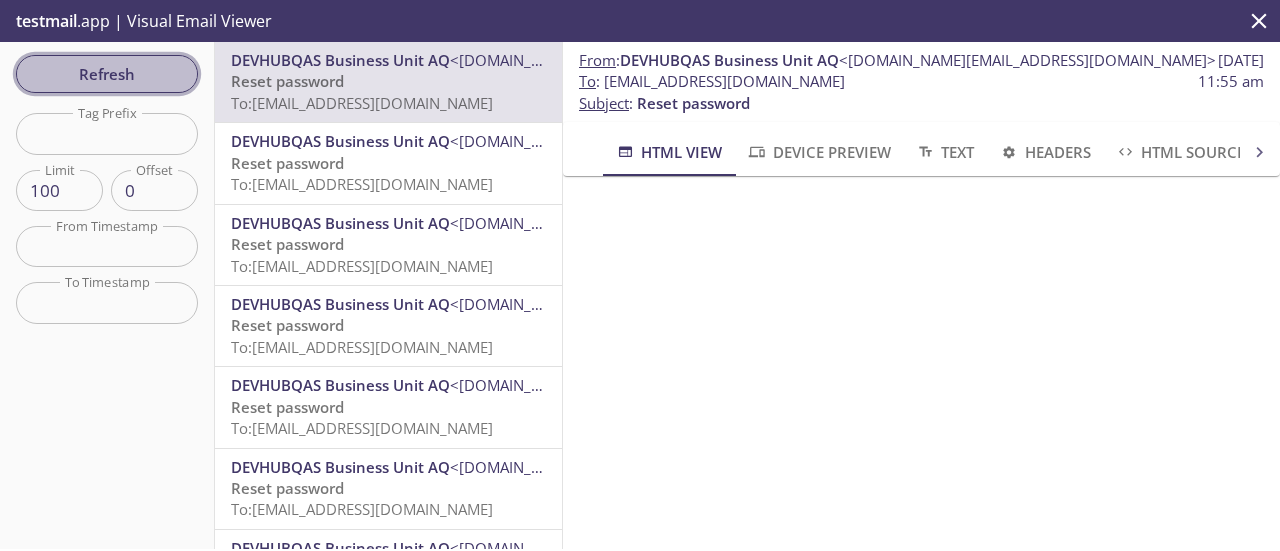 click on "Refresh" at bounding box center (107, 74) 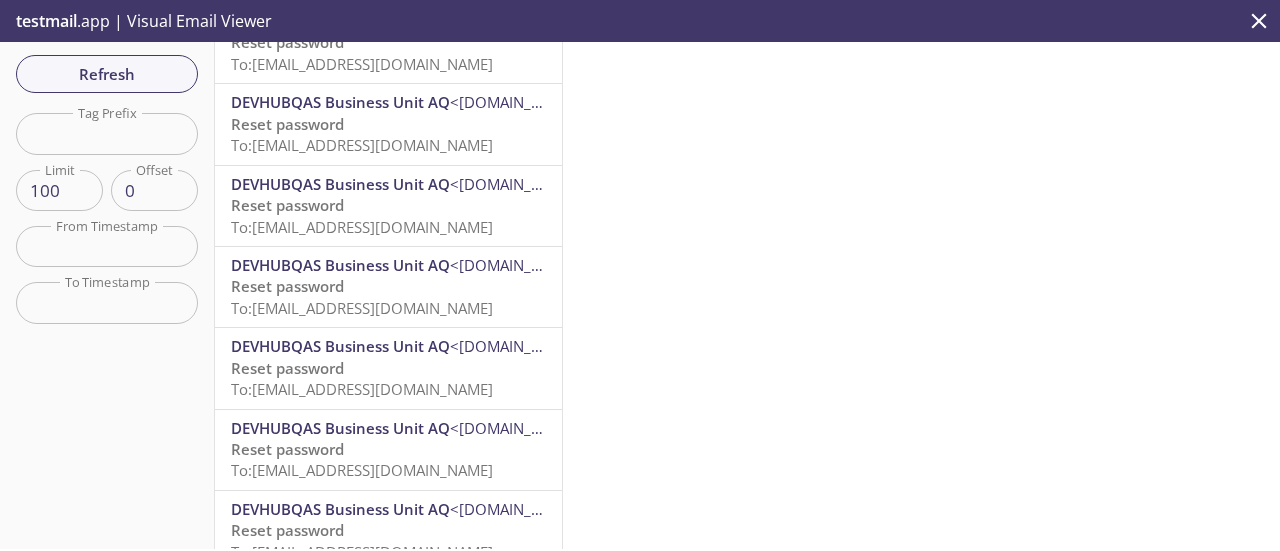 scroll, scrollTop: 0, scrollLeft: 0, axis: both 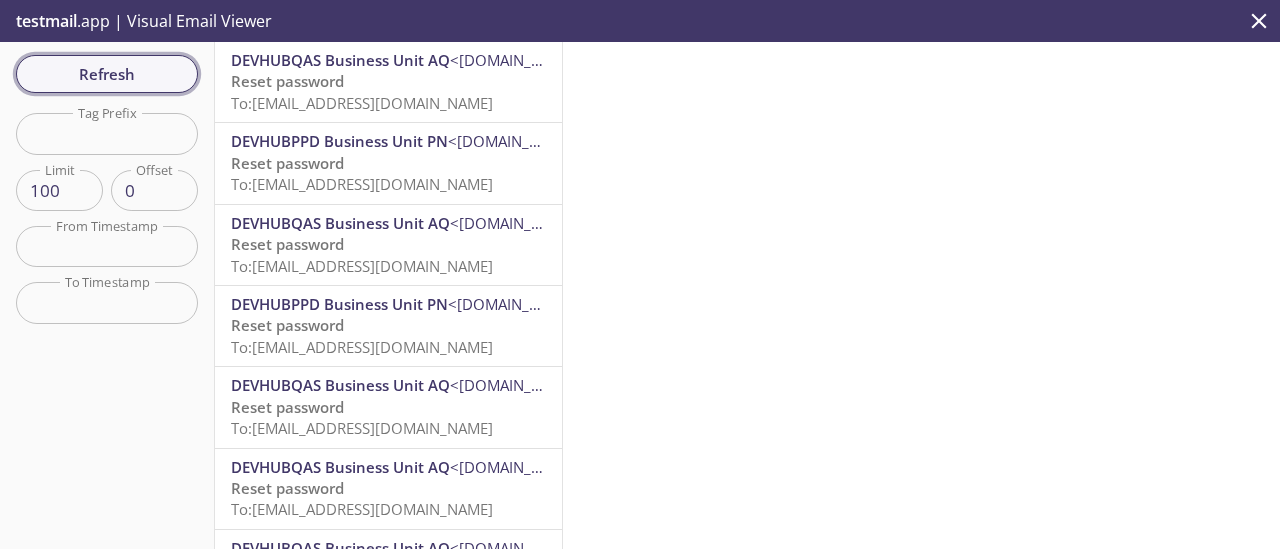 click on "Refresh" at bounding box center (107, 74) 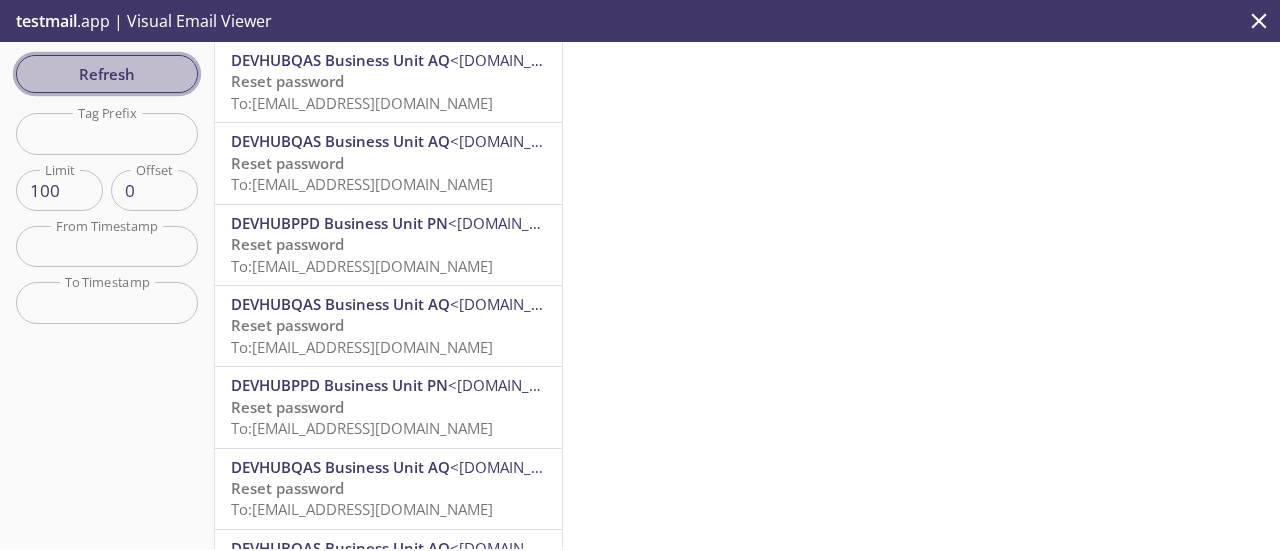 click on "Refresh" at bounding box center (107, 74) 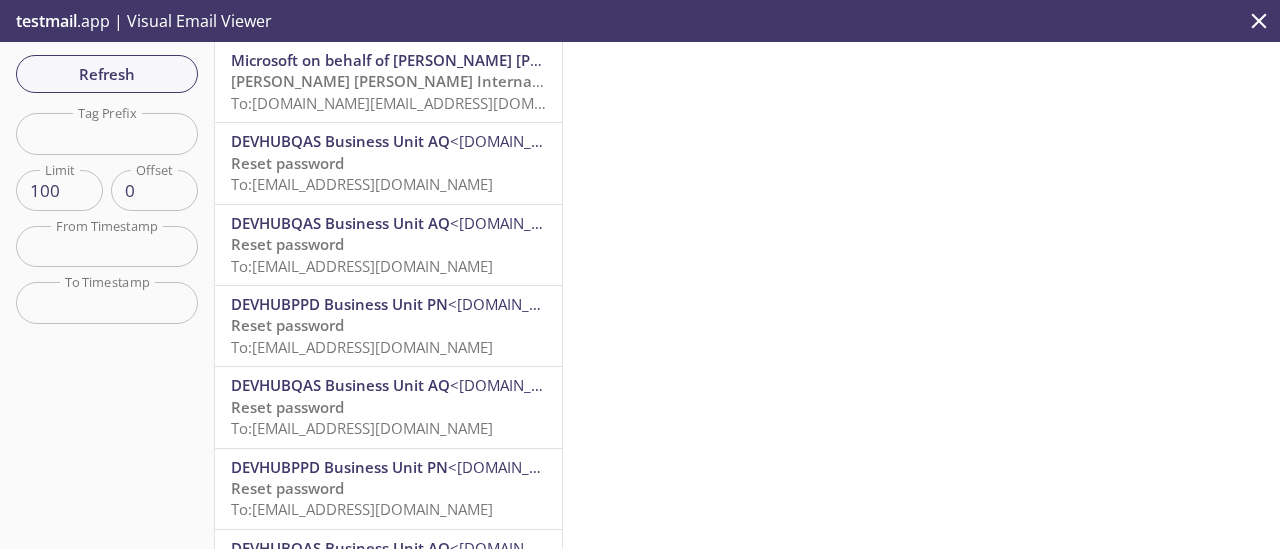click on "[PERSON_NAME] [PERSON_NAME] International account email verification code" at bounding box center (517, 81) 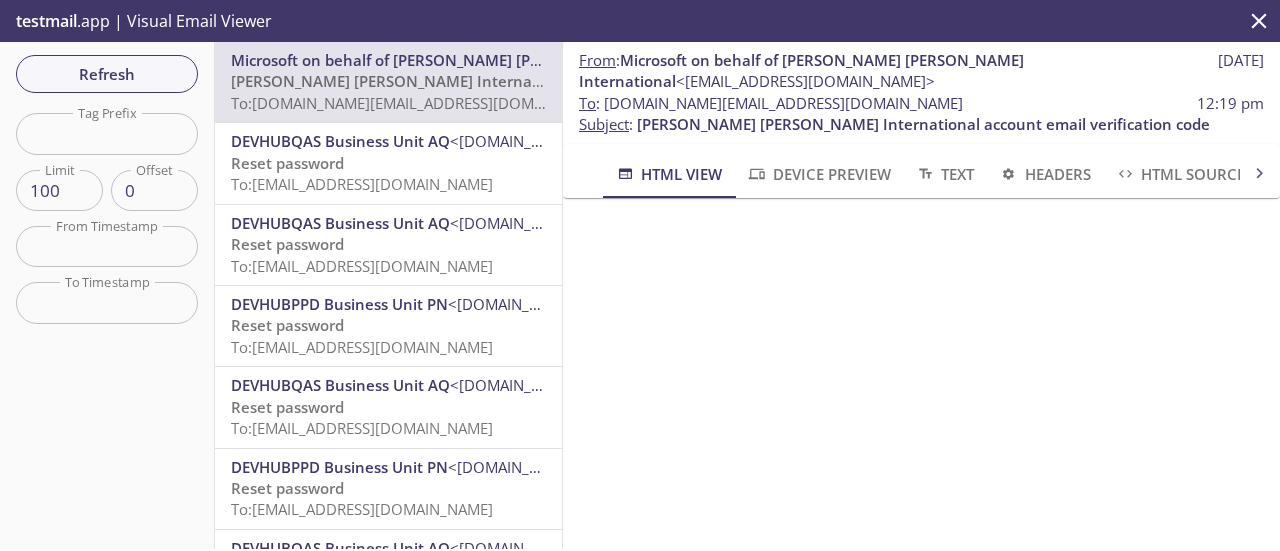 click on "Refresh Filters Tag Prefix Tag Prefix Limit 100 Limit Offset 0 Offset From Timestamp From Timestamp To Timestamp To Timestamp Reset" at bounding box center [107, 295] 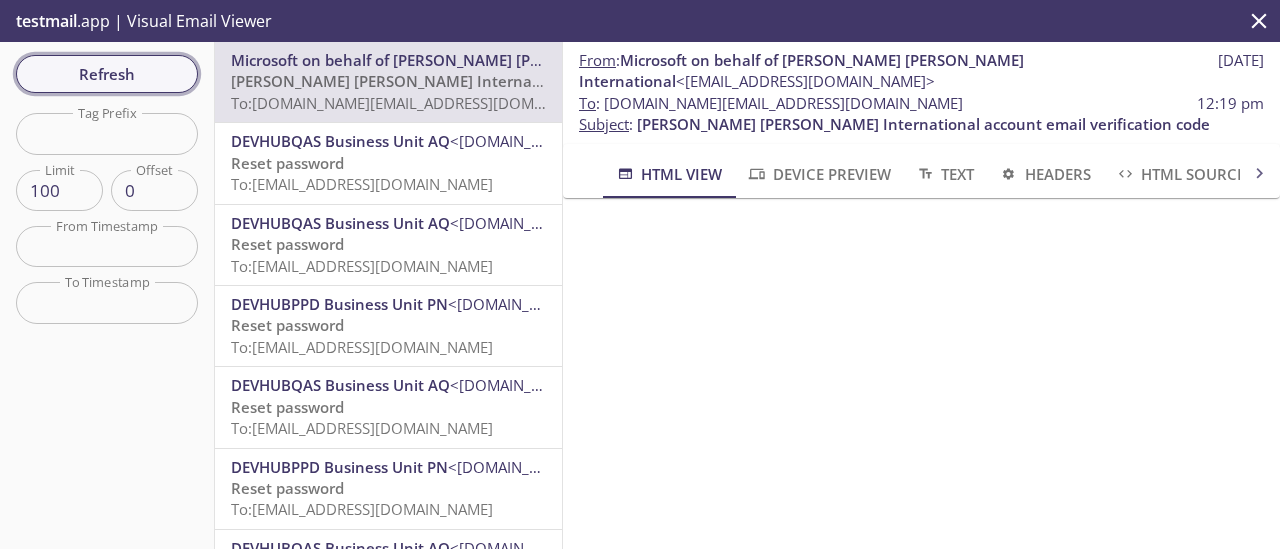click on "Refresh" at bounding box center (107, 74) 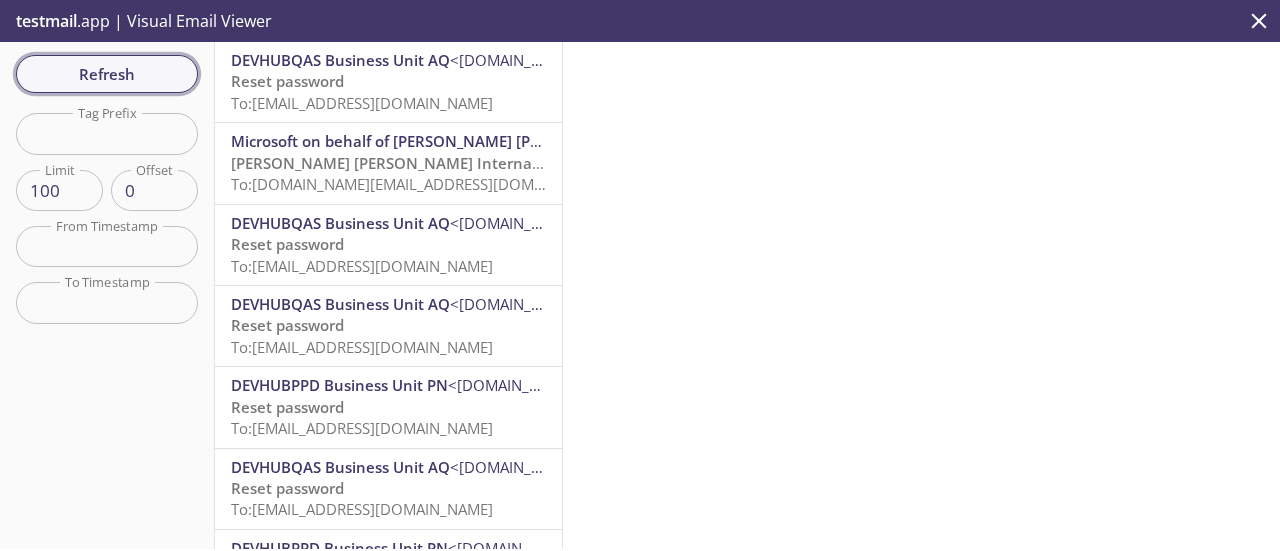click on "Refresh" at bounding box center [107, 74] 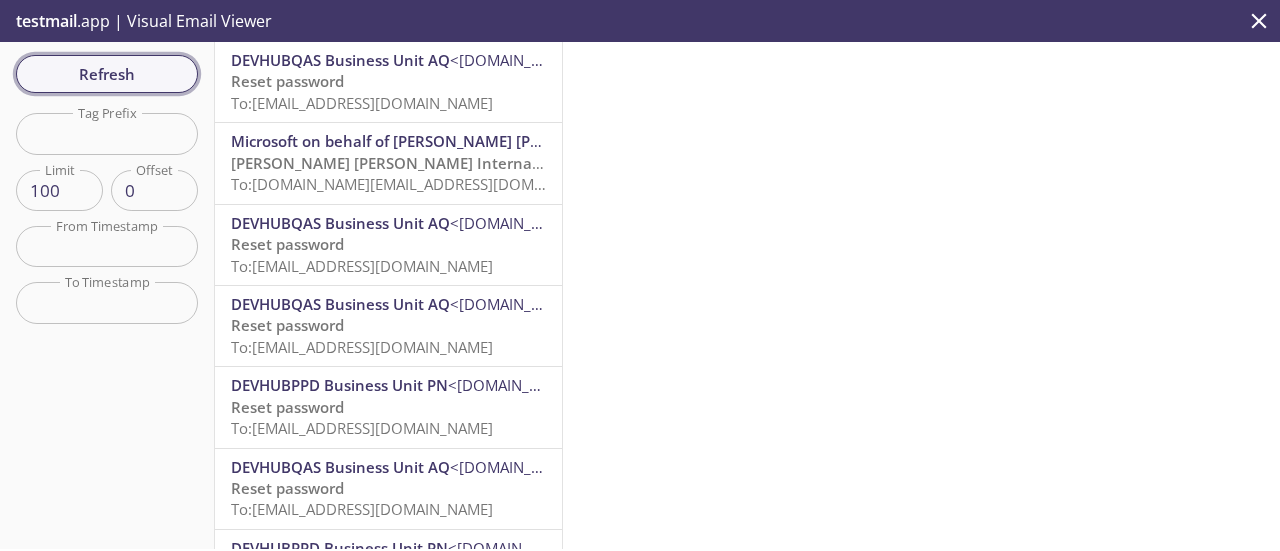 click on "Refresh" at bounding box center (107, 74) 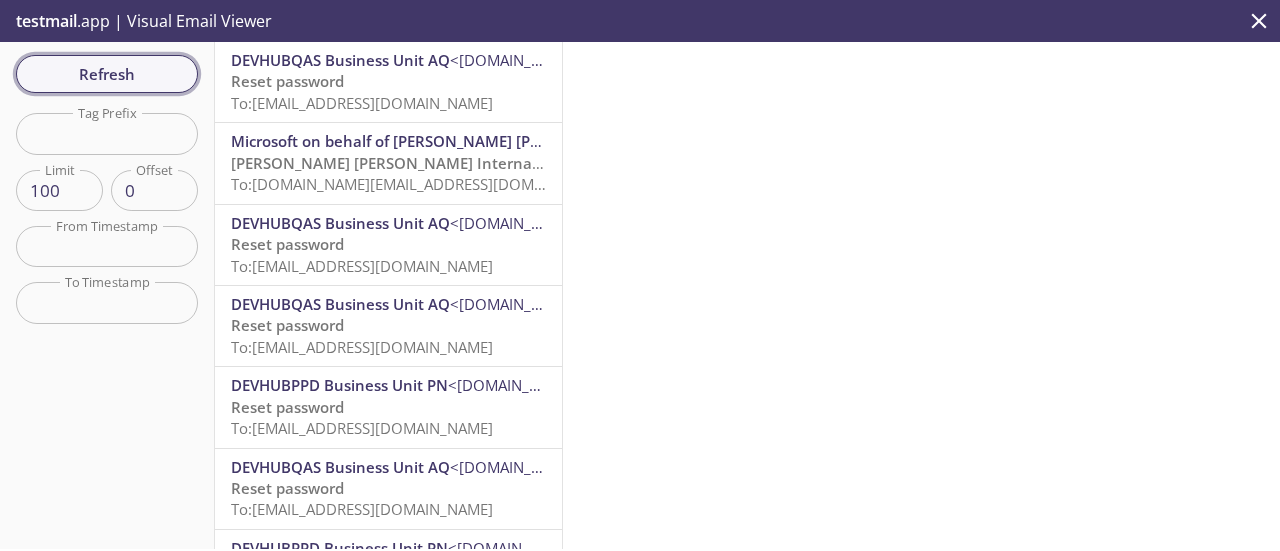 click on "Refresh" at bounding box center [107, 74] 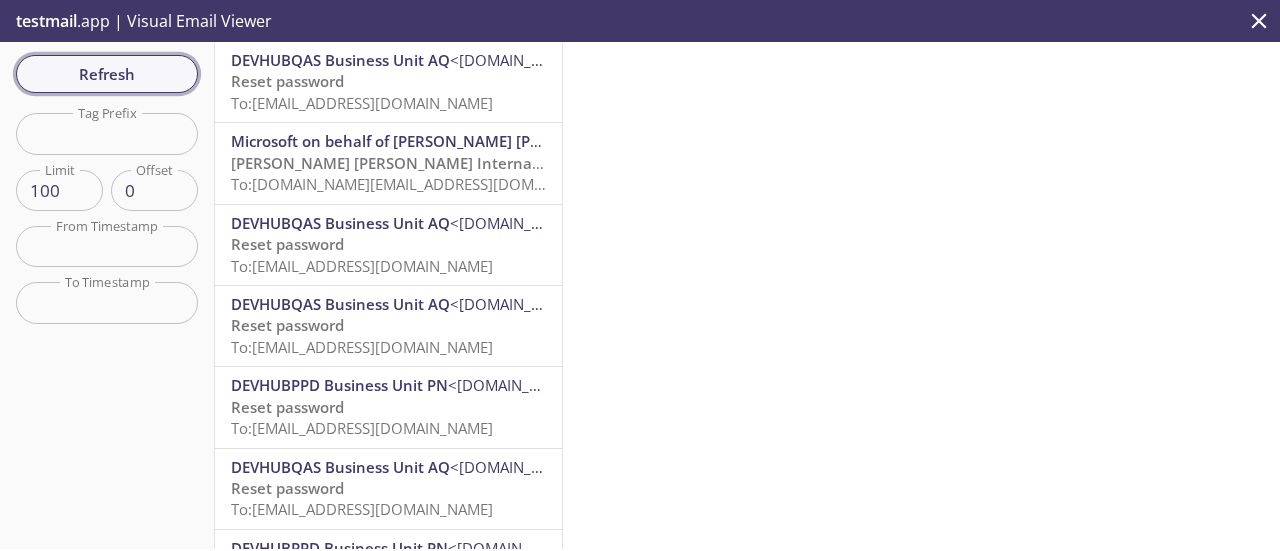 click on "Refresh" at bounding box center (107, 74) 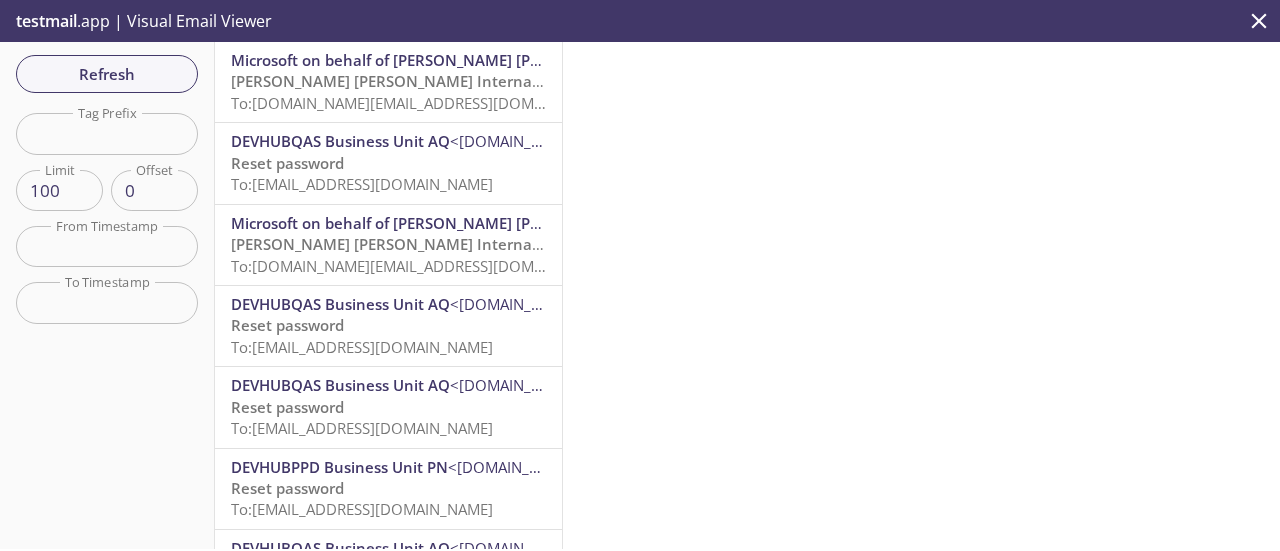 click on "DEVHUBQAS Business Unit AQ" at bounding box center [340, 141] 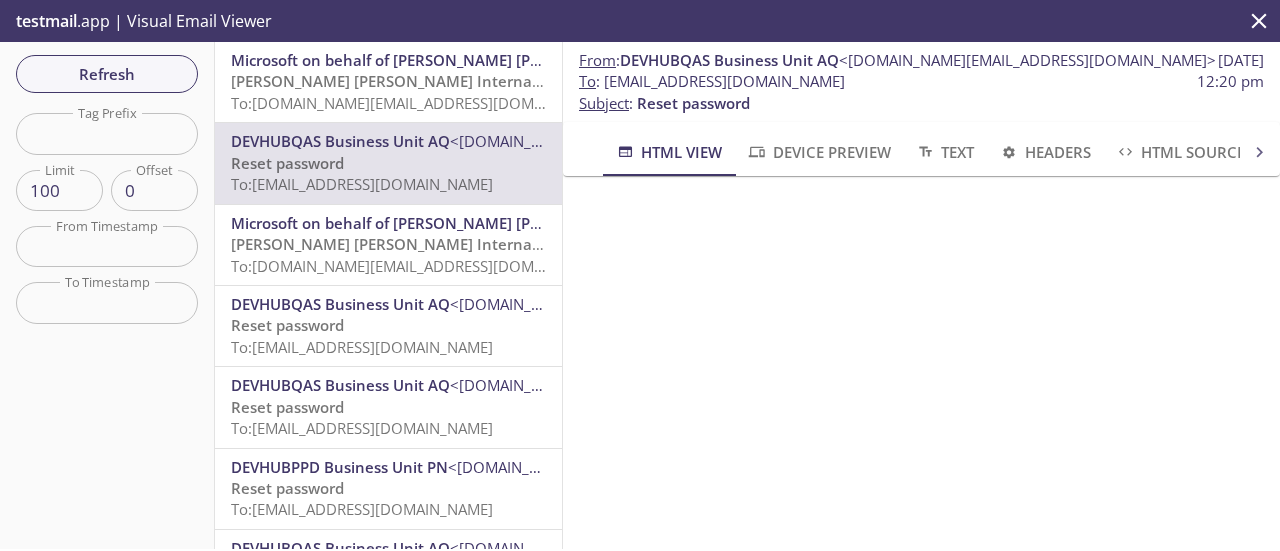 scroll, scrollTop: 100, scrollLeft: 0, axis: vertical 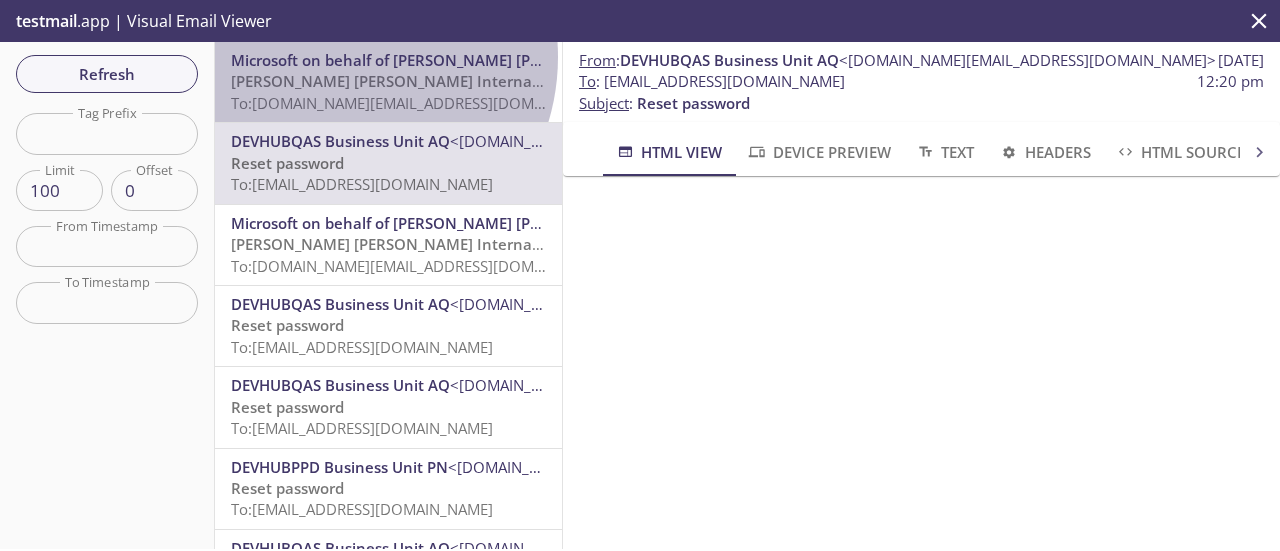 click on "Microsoft on behalf of [PERSON_NAME] [PERSON_NAME] International" at bounding box center [483, 60] 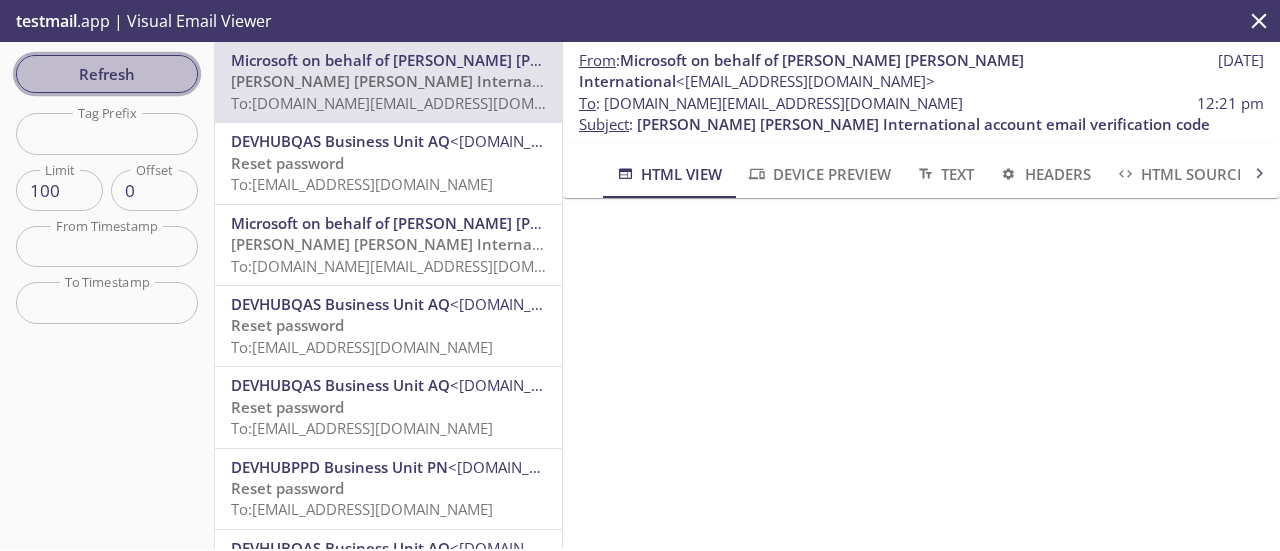 click on "Refresh" at bounding box center [107, 74] 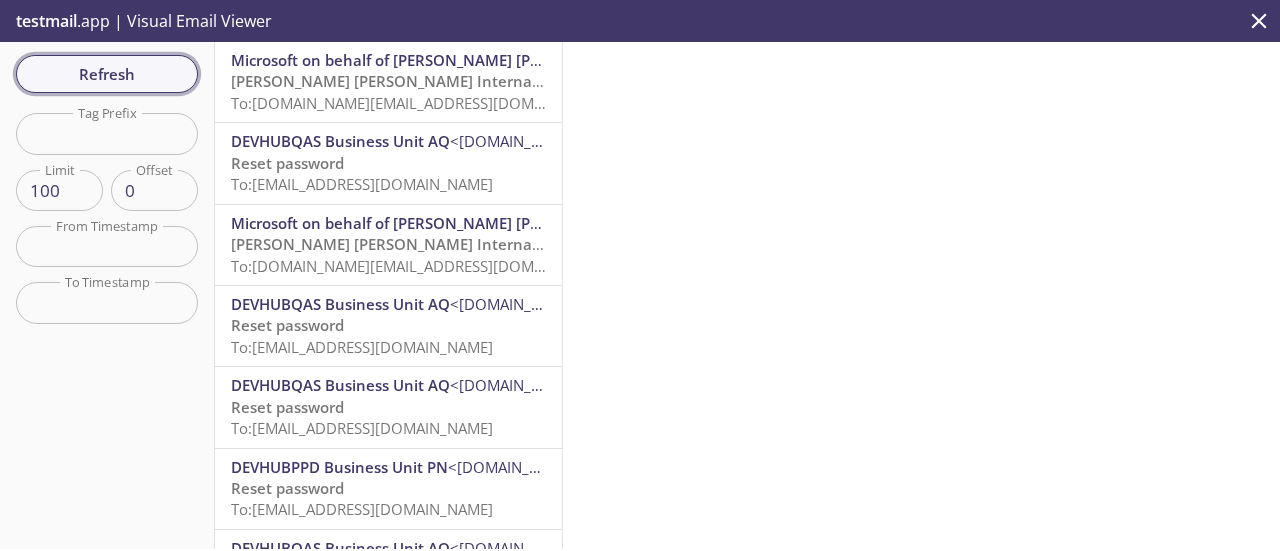 click on "Refresh" at bounding box center (107, 74) 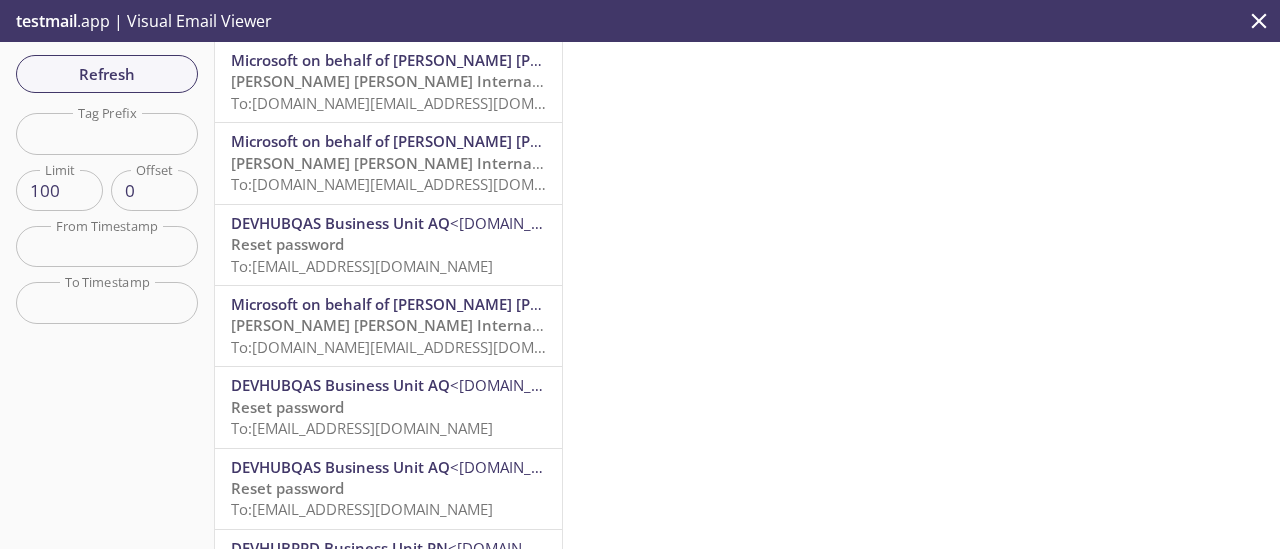 click on "[PERSON_NAME] [PERSON_NAME] International account email verification code" at bounding box center (517, 81) 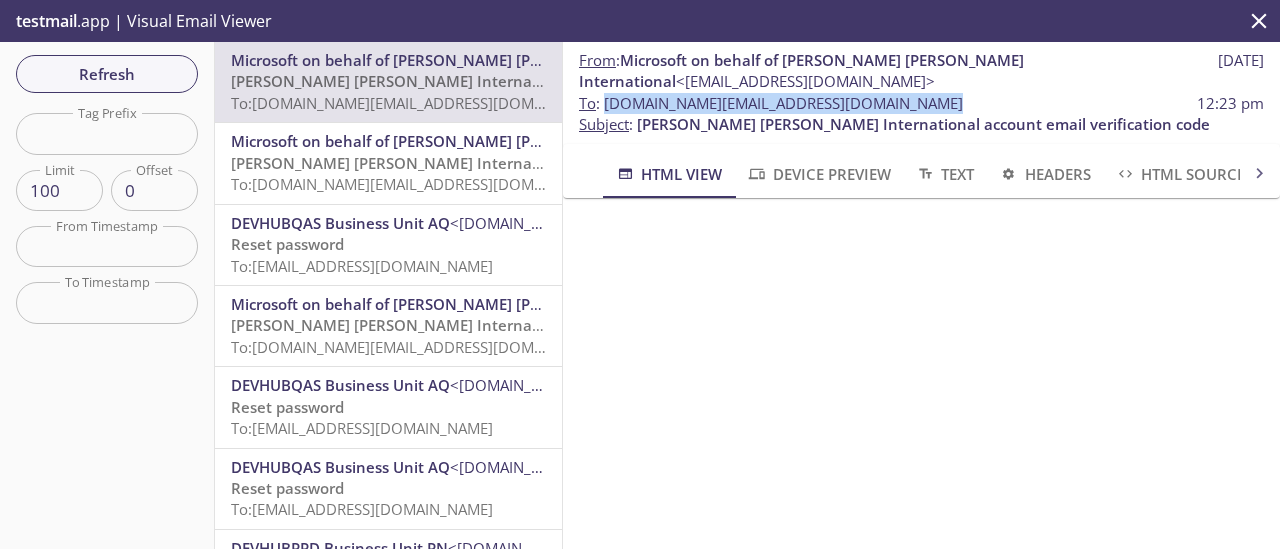 drag, startPoint x: 906, startPoint y: 110, endPoint x: 603, endPoint y: 101, distance: 303.13364 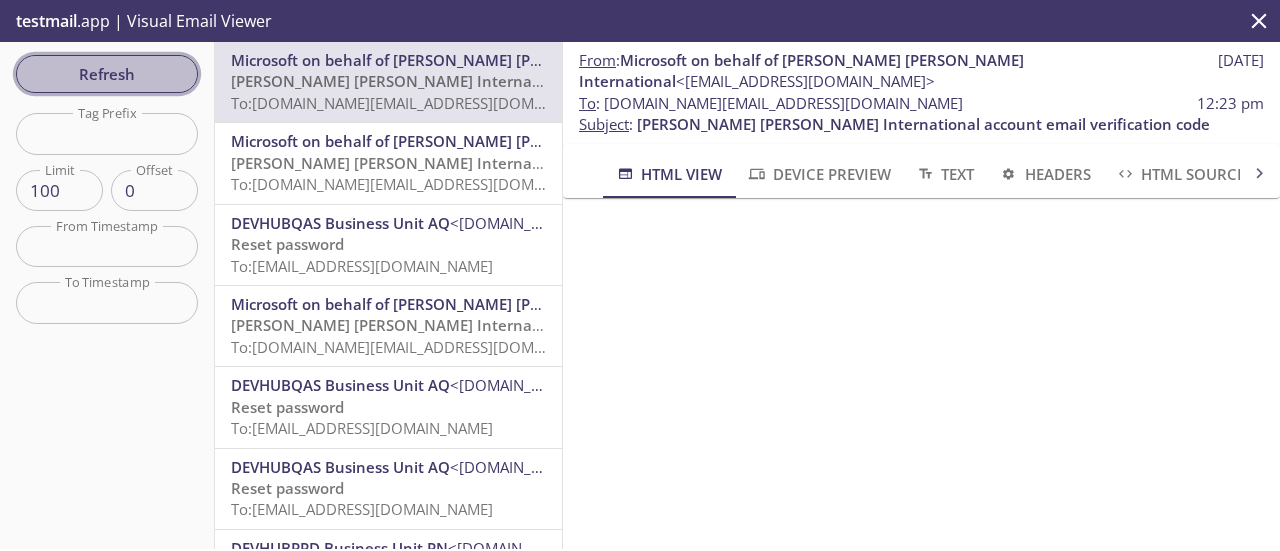 click on "Refresh" at bounding box center [107, 74] 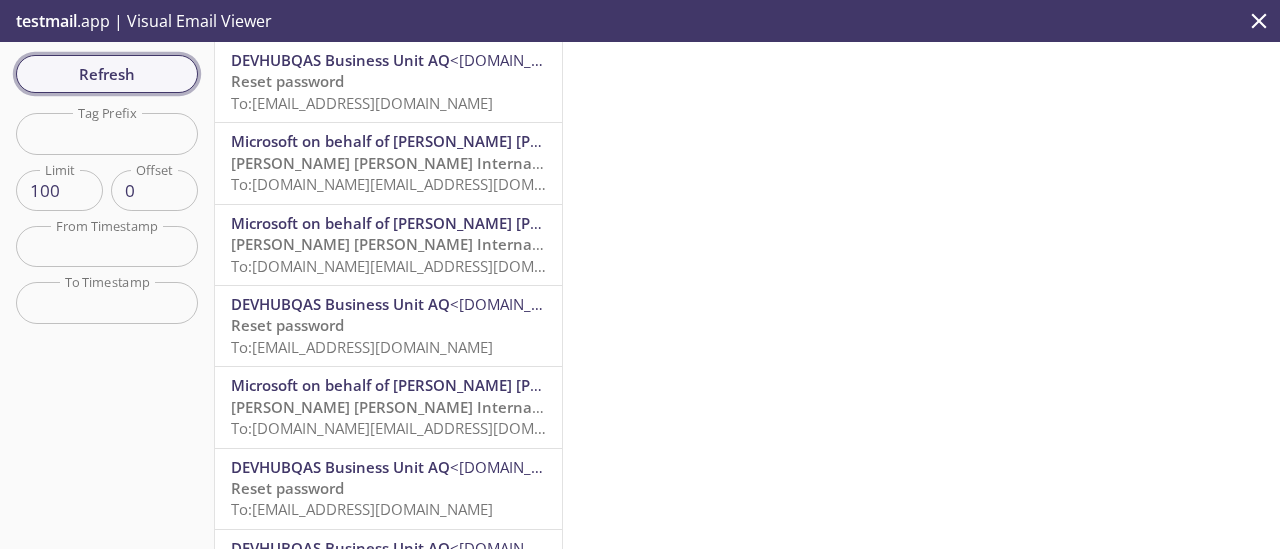 click on "Refresh" at bounding box center (107, 74) 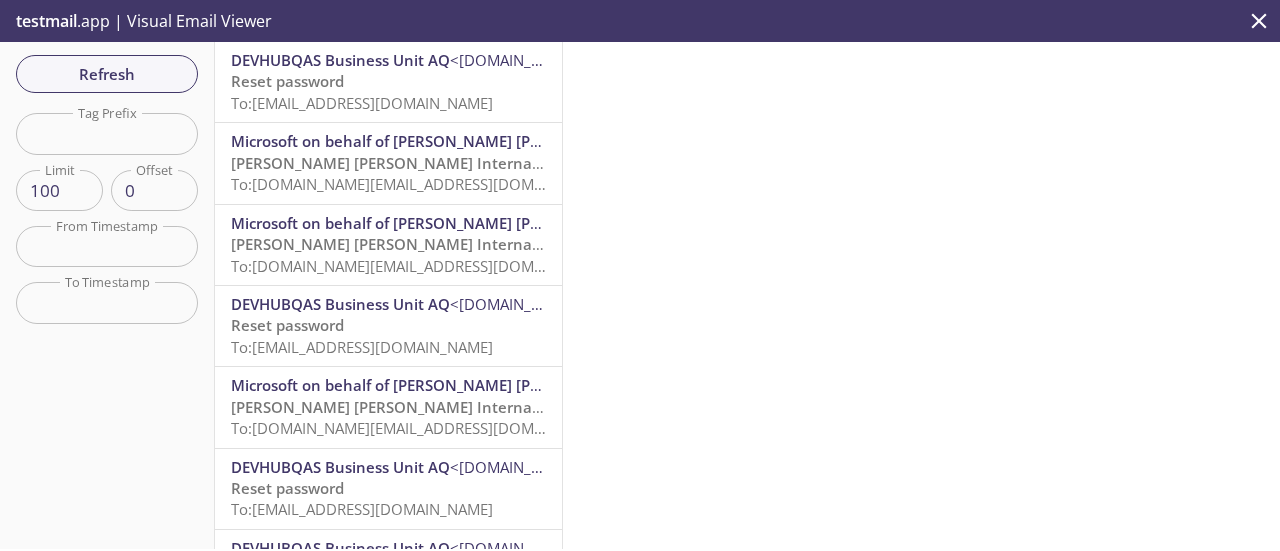 click on "Refresh Filters Tag Prefix Tag Prefix Limit 100 Limit Offset 0 Offset From Timestamp From Timestamp To Timestamp To Timestamp Reset" at bounding box center (107, 295) 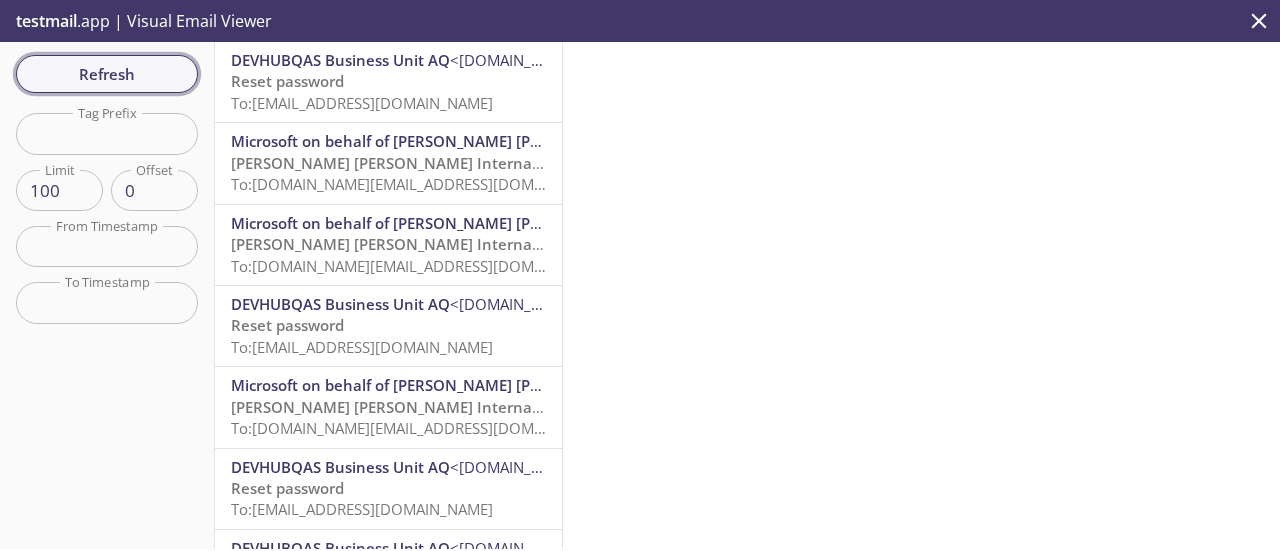 click on "Refresh" at bounding box center [107, 74] 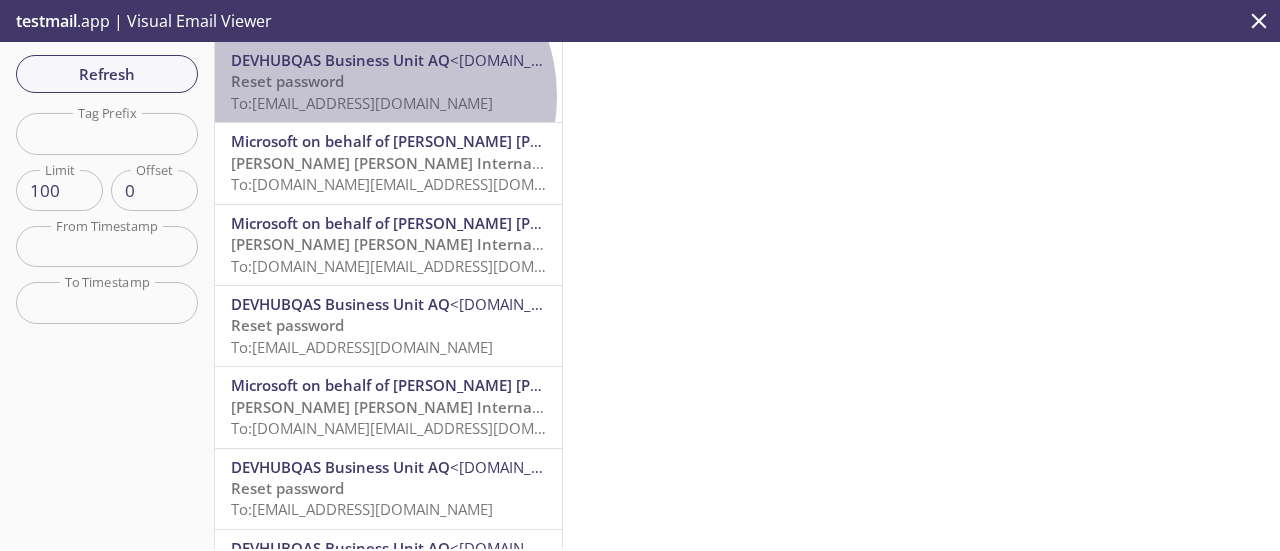 click on "To:  [EMAIL_ADDRESS][DOMAIN_NAME]" at bounding box center [362, 103] 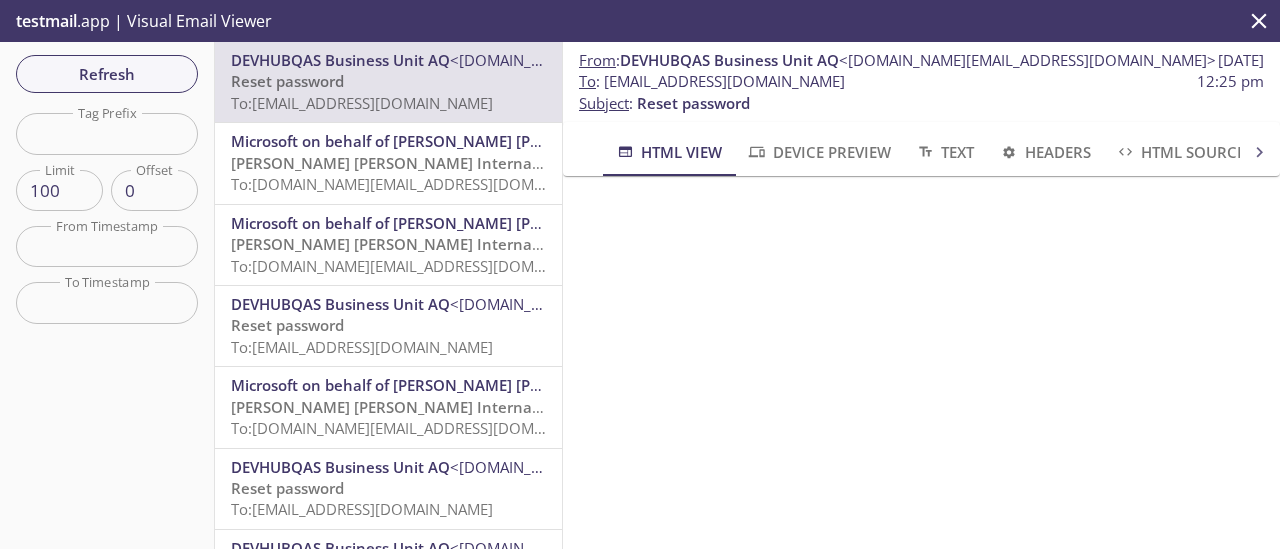 click on "Refresh Filters Tag Prefix Tag Prefix Limit 100 Limit Offset 0 Offset From Timestamp From Timestamp To Timestamp To Timestamp Reset" at bounding box center [107, 295] 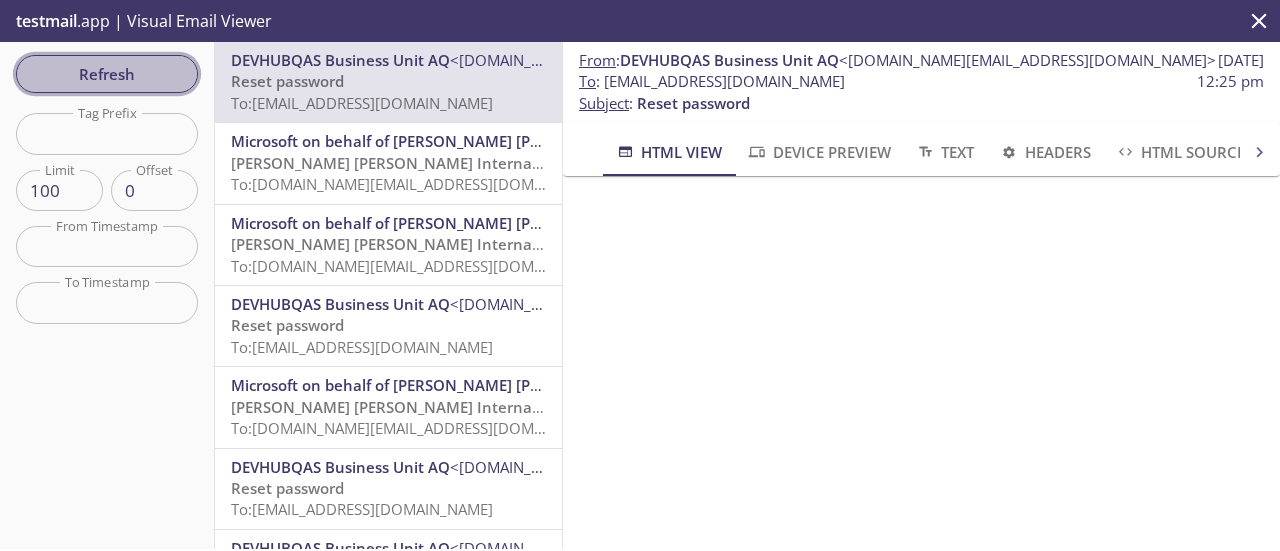 click on "Refresh" at bounding box center [107, 74] 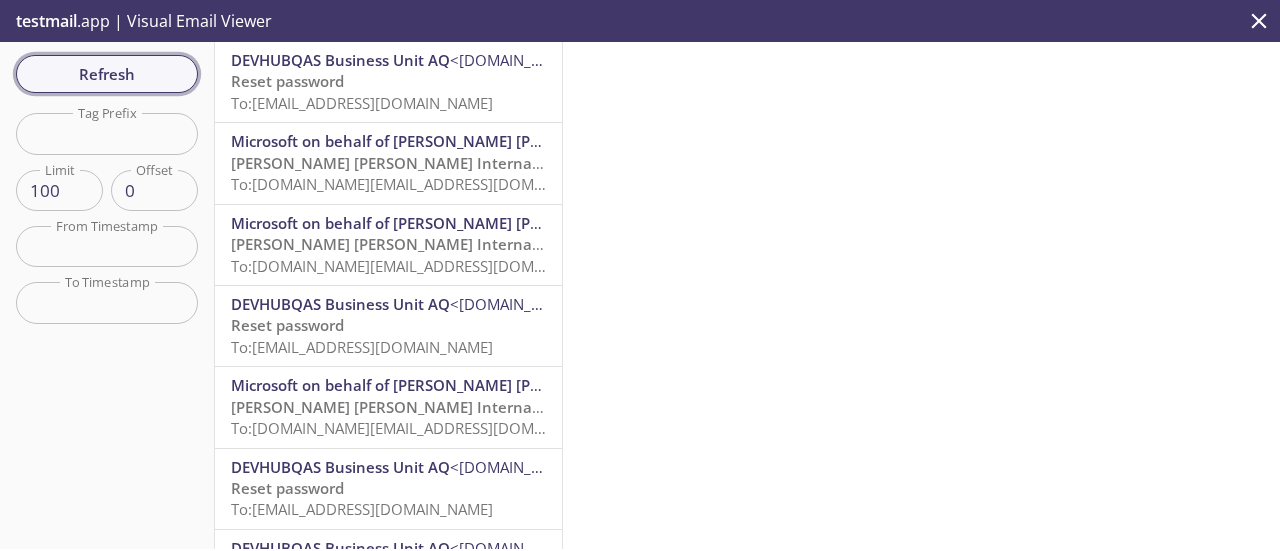 click on "Refresh" at bounding box center (107, 74) 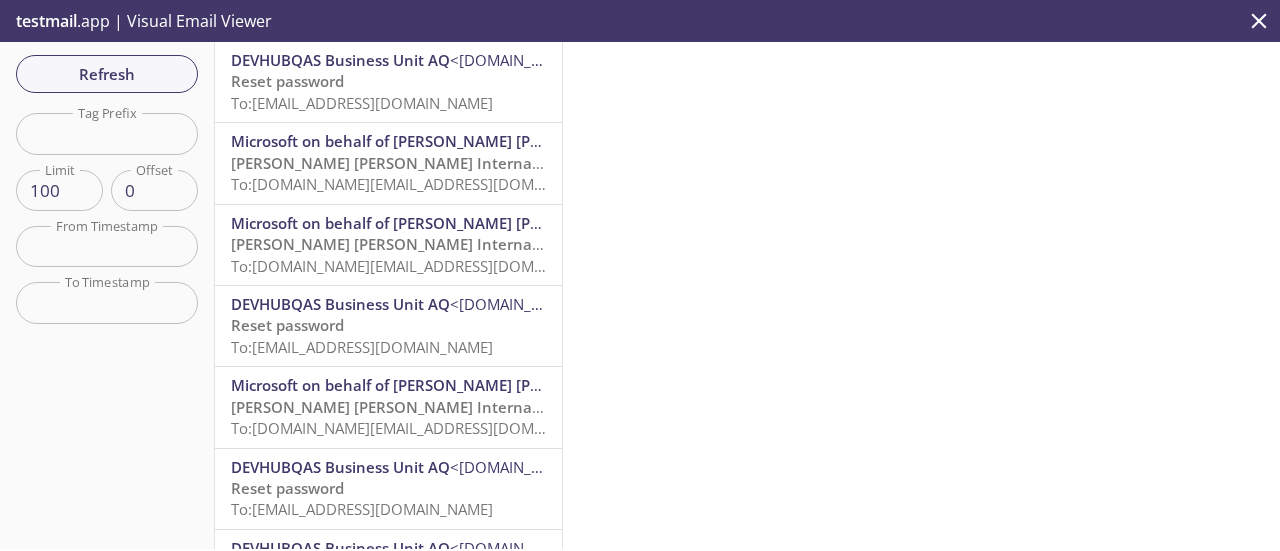 click on "Reset password To:  [EMAIL_ADDRESS][DOMAIN_NAME]" at bounding box center (388, 92) 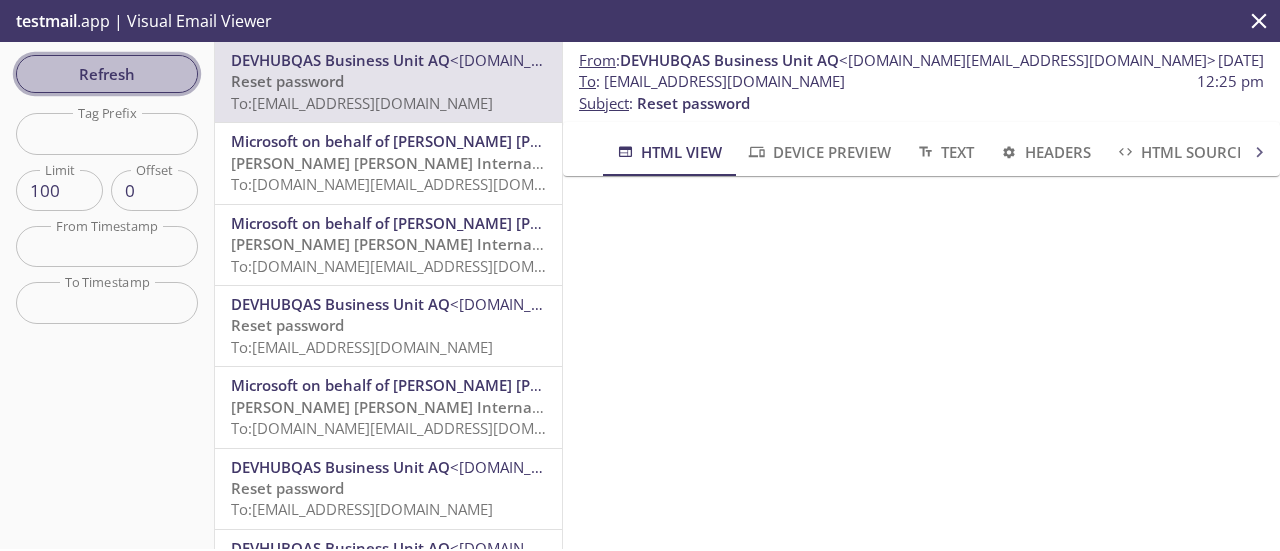 click on "Refresh" at bounding box center (107, 74) 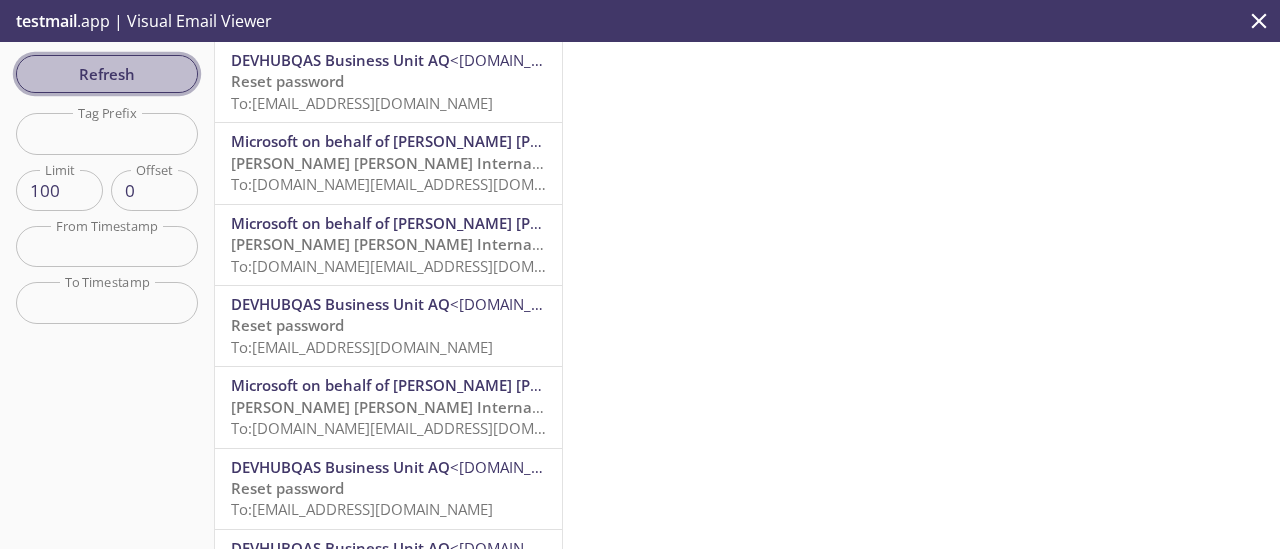 click on "Refresh" at bounding box center (107, 74) 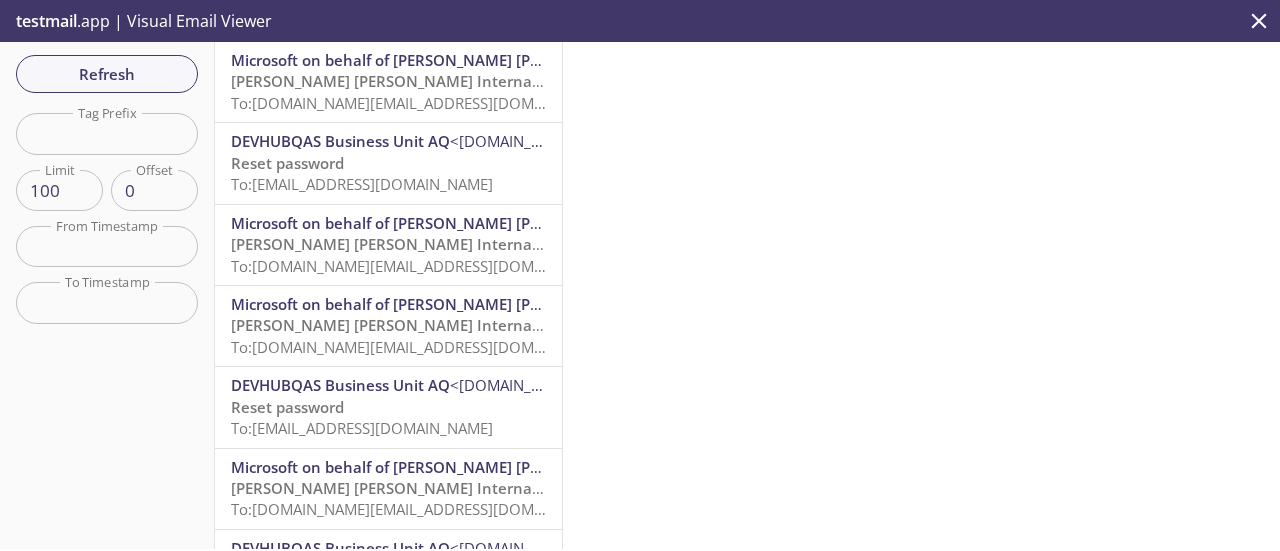click on "Microsoft on behalf of [PERSON_NAME] [PERSON_NAME] International" at bounding box center (483, 60) 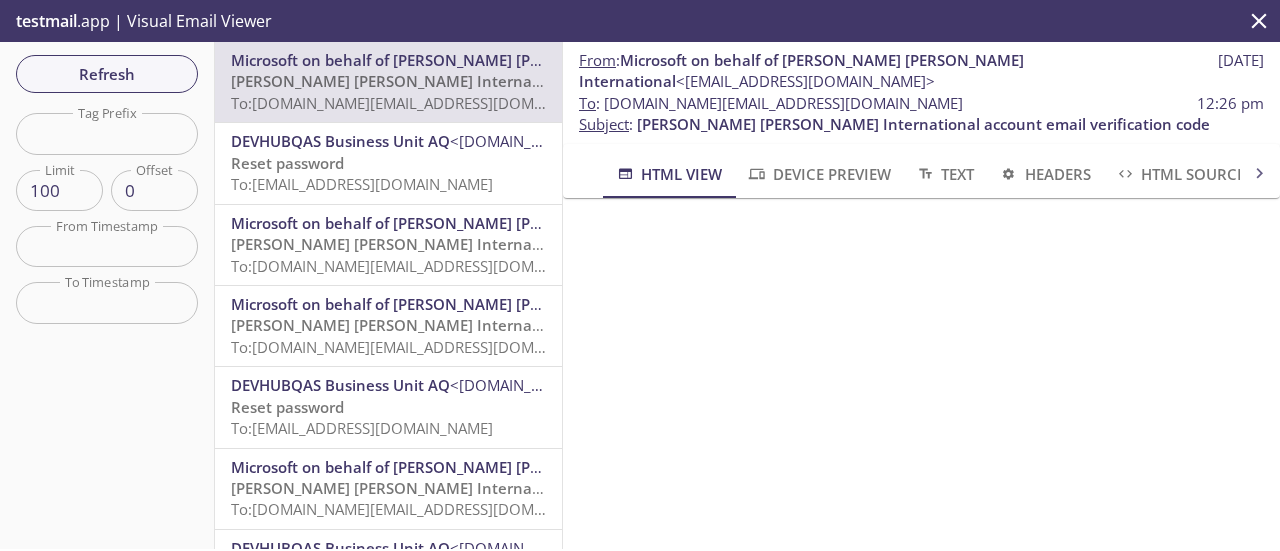 click on "Refresh Filters Tag Prefix Tag Prefix Limit 100 Limit Offset 0 Offset From Timestamp From Timestamp To Timestamp To Timestamp Reset" at bounding box center [107, 295] 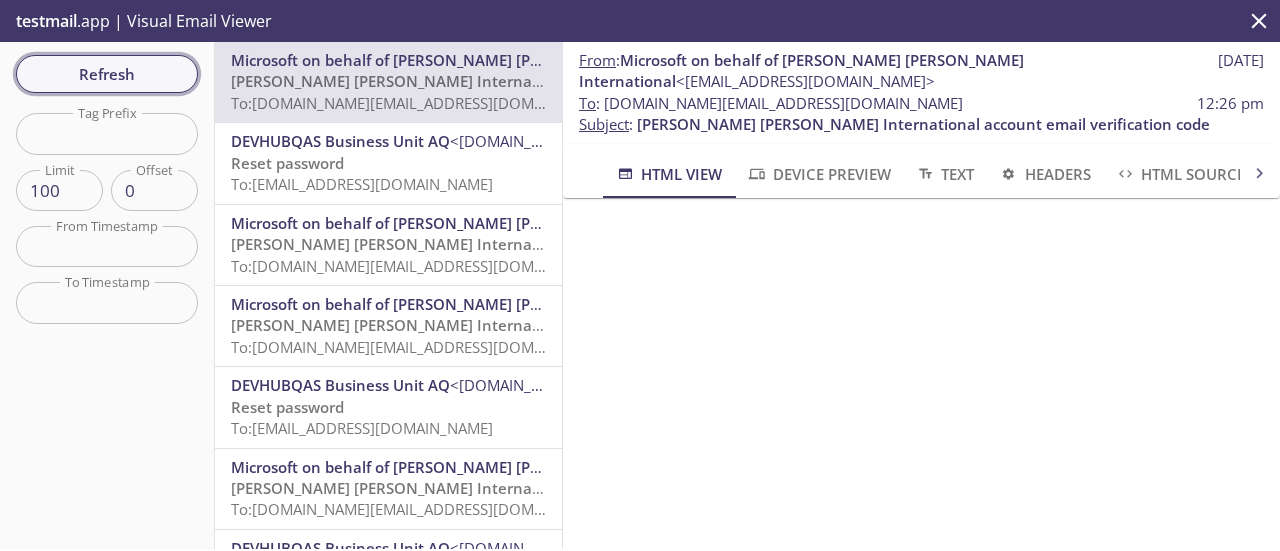 click on "Refresh" at bounding box center (107, 74) 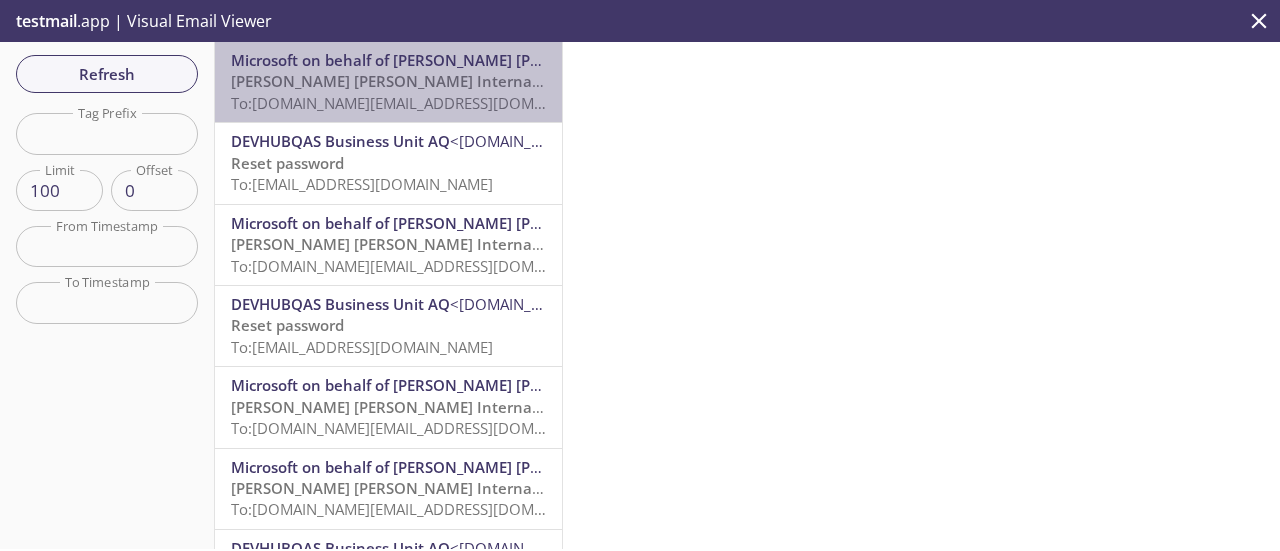 click on "Microsoft on behalf of [PERSON_NAME] [PERSON_NAME] International" at bounding box center (483, 60) 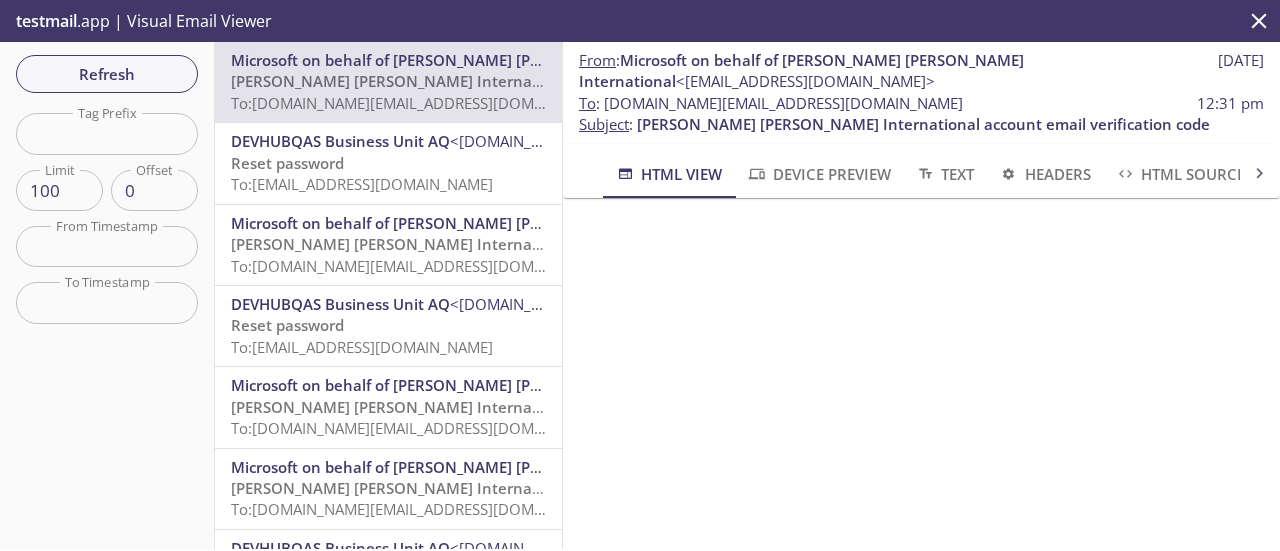 drag, startPoint x: 924, startPoint y: 105, endPoint x: 606, endPoint y: 105, distance: 318 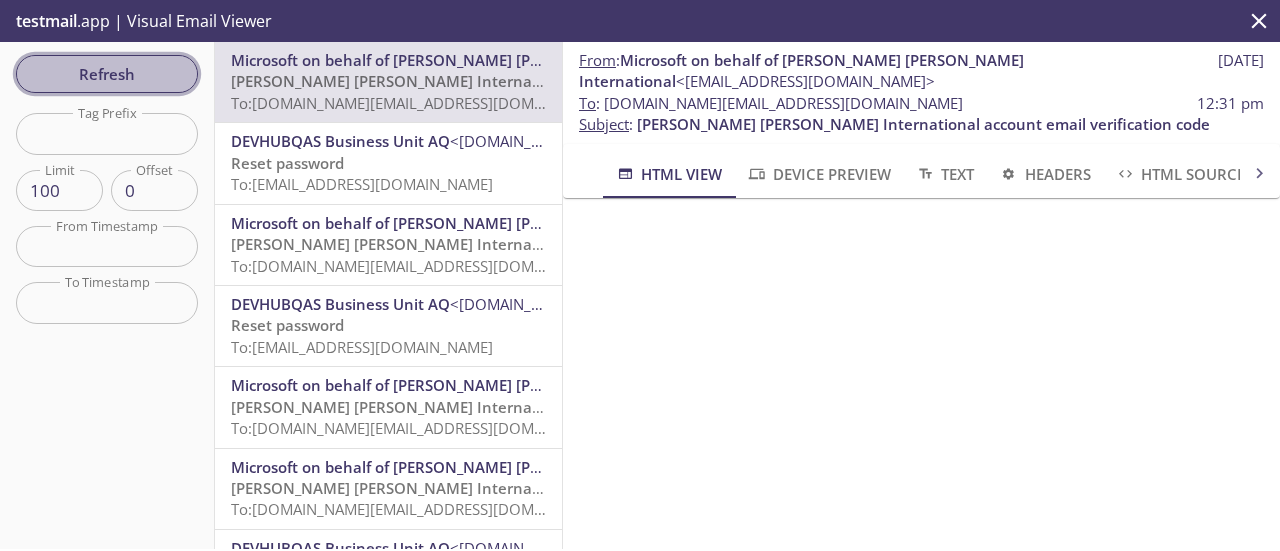 click on "Refresh" at bounding box center [107, 74] 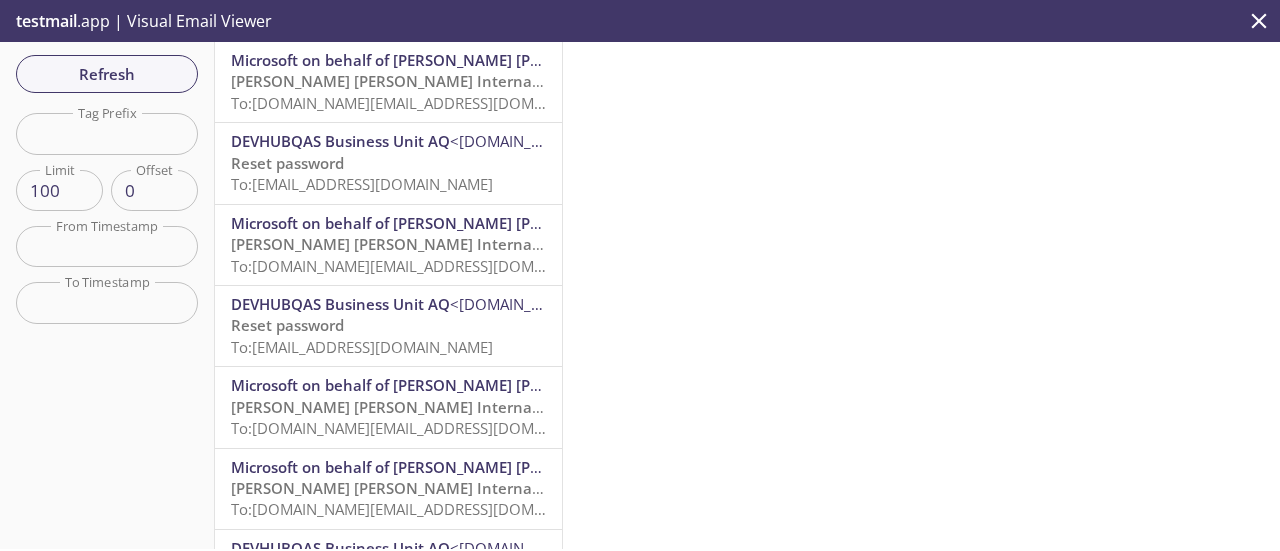 click on "To:  [DOMAIN_NAME][EMAIL_ADDRESS][DOMAIN_NAME]" at bounding box center [421, 103] 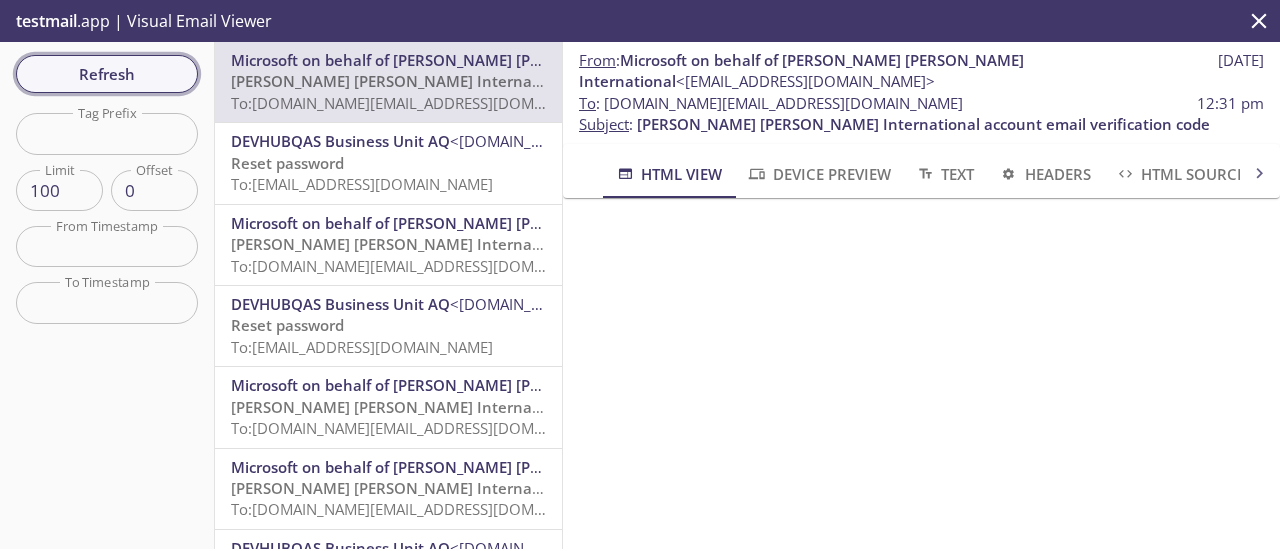 click on "Refresh" at bounding box center (107, 74) 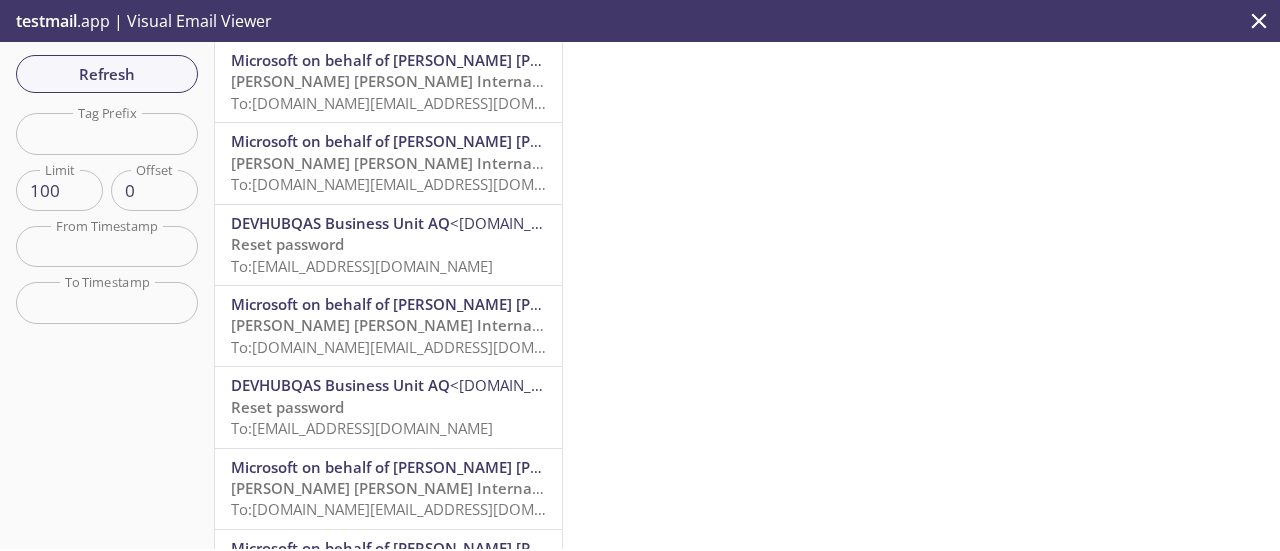 click on "[PERSON_NAME] [PERSON_NAME] International account email verification code" at bounding box center (517, 81) 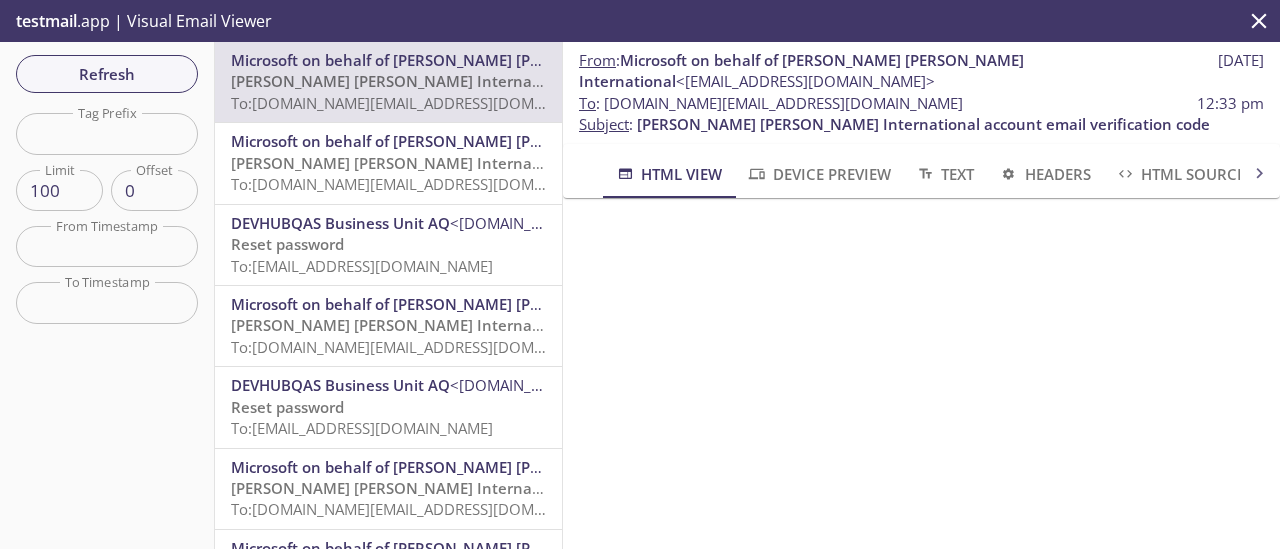 click on "Refresh Filters Tag Prefix Tag Prefix Limit 100 Limit Offset 0 Offset From Timestamp From Timestamp To Timestamp To Timestamp Reset" at bounding box center (107, 295) 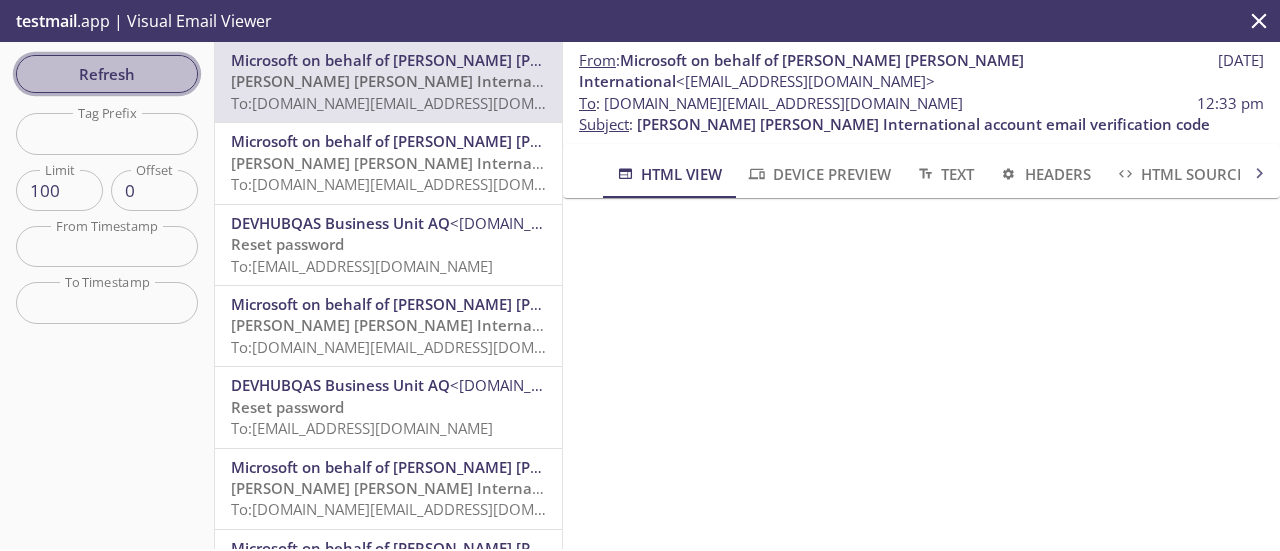click on "Refresh" at bounding box center (107, 74) 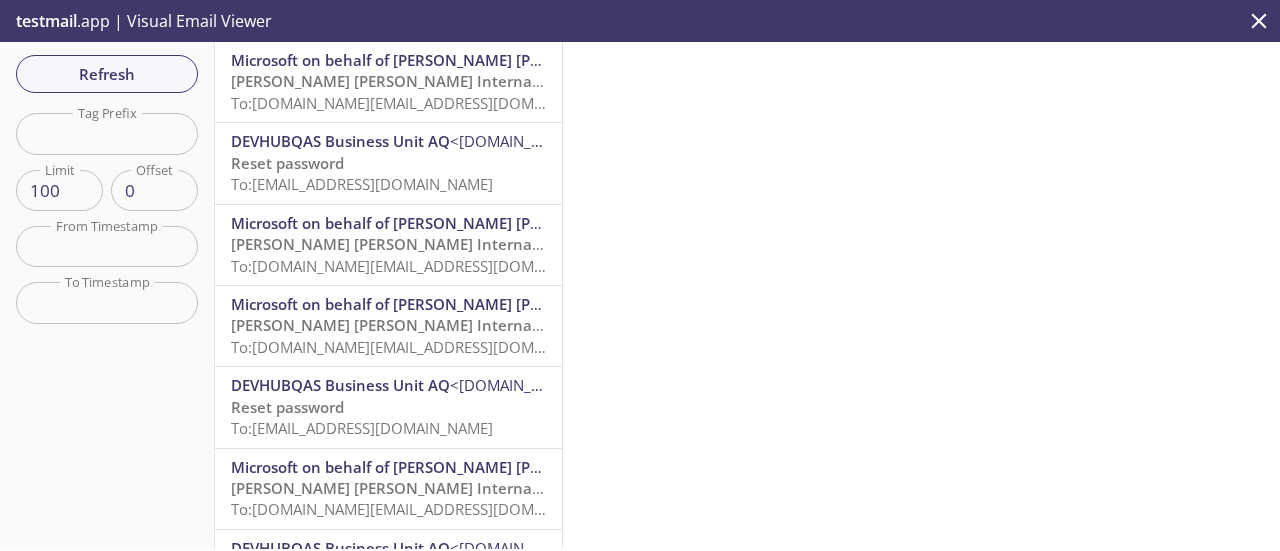 click on "[PERSON_NAME] [PERSON_NAME] International account email verification code" at bounding box center [517, 81] 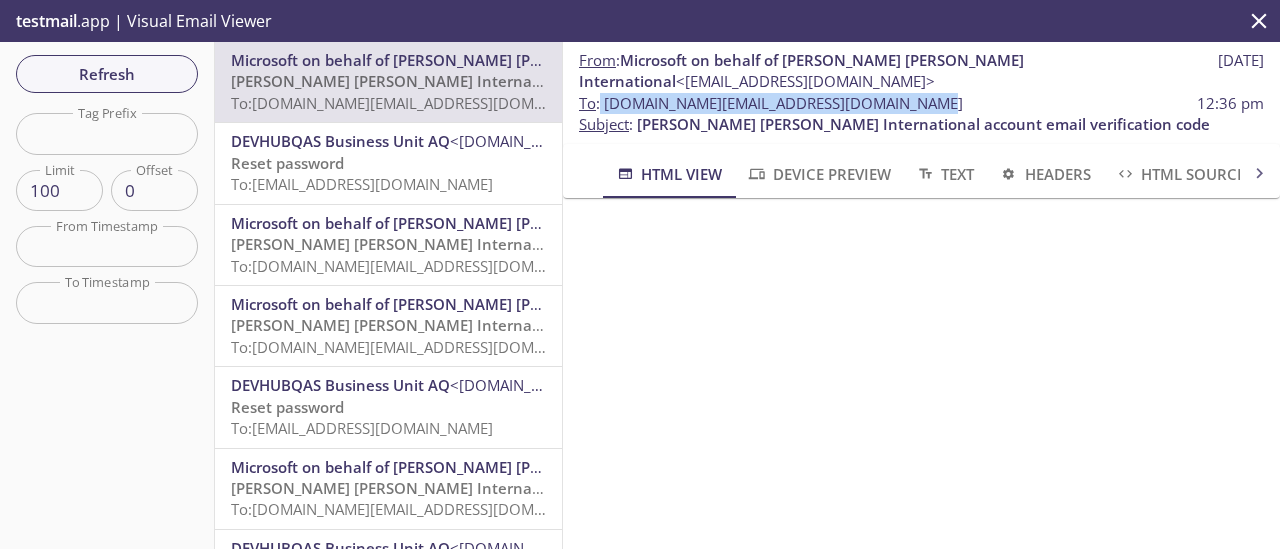 drag, startPoint x: 908, startPoint y: 112, endPoint x: 602, endPoint y: 105, distance: 306.08005 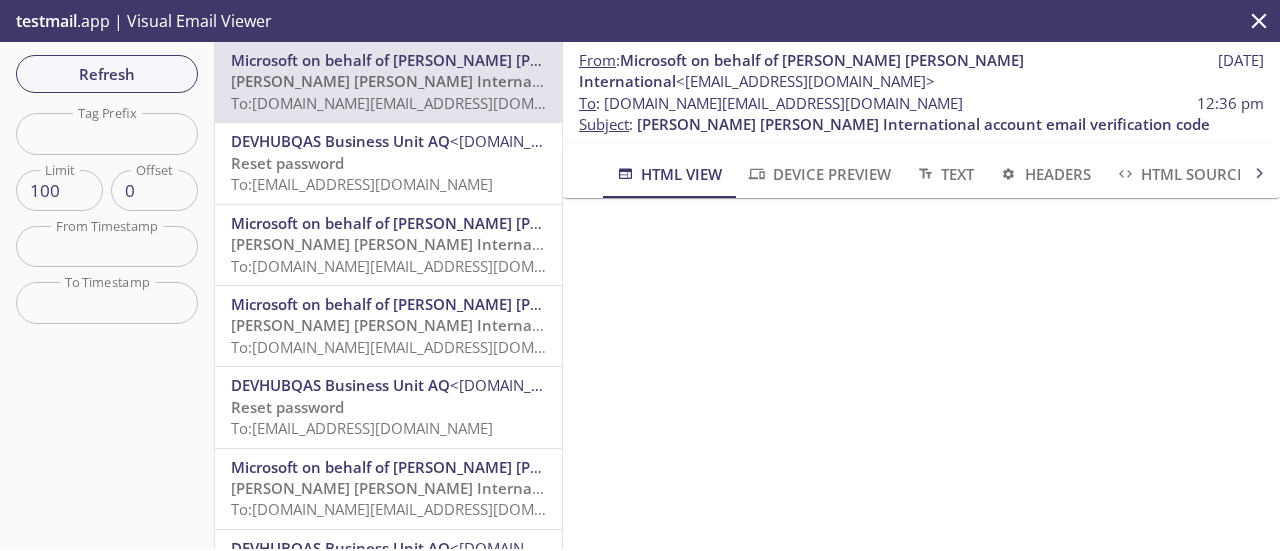 click on "Refresh Filters Tag Prefix Tag Prefix Limit 100 Limit Offset 0 Offset From Timestamp From Timestamp To Timestamp To Timestamp Reset" at bounding box center [107, 295] 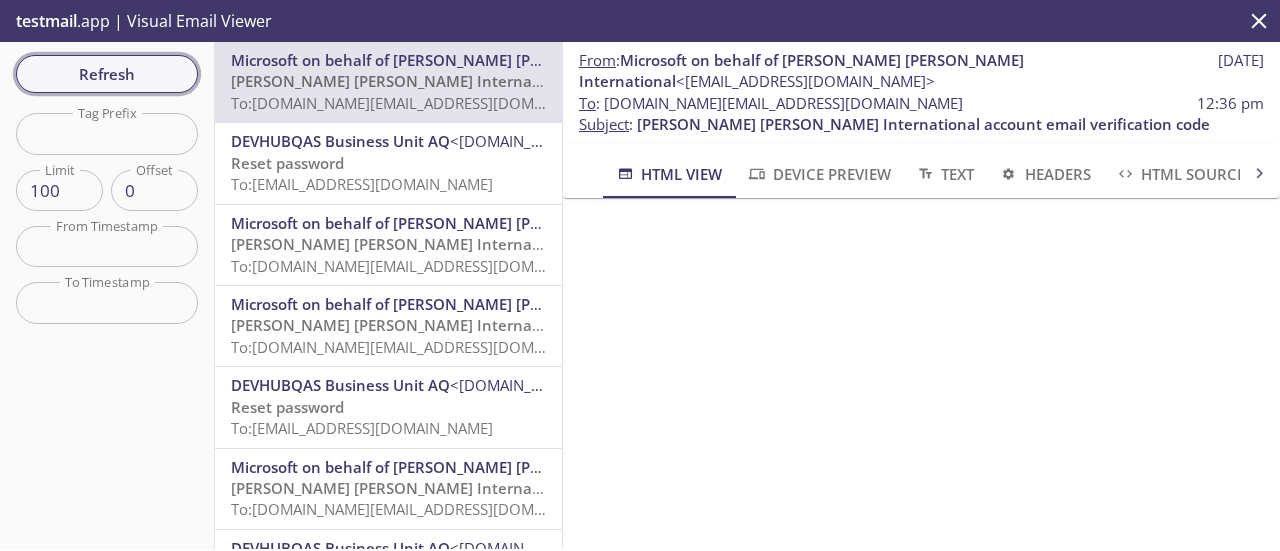 click on "Refresh" at bounding box center [107, 74] 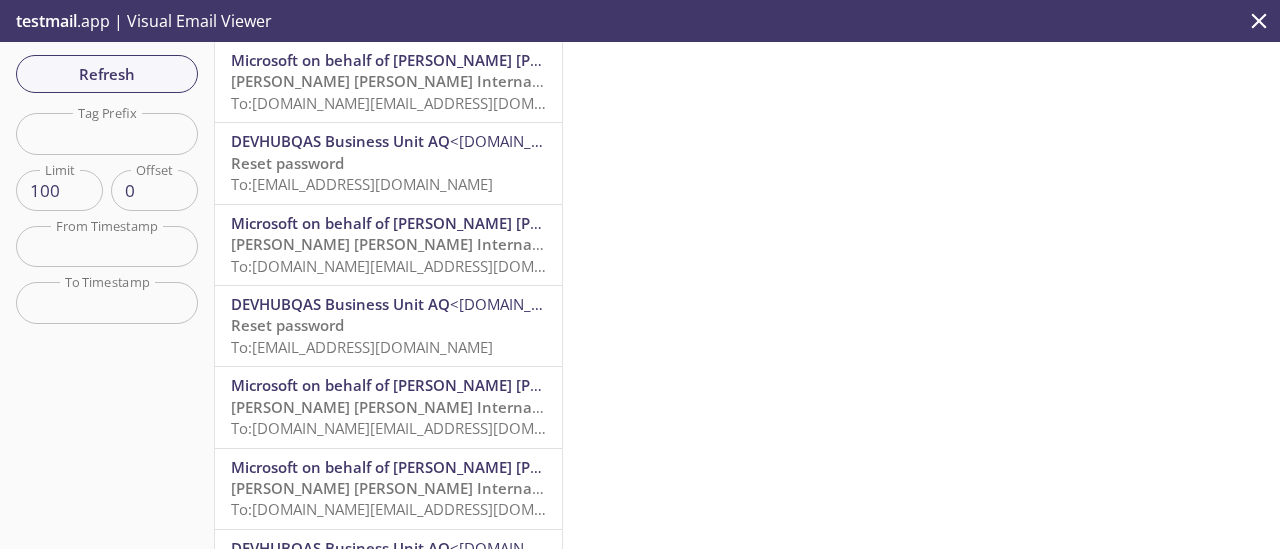 click on "Microsoft on behalf of [PERSON_NAME] [PERSON_NAME] International" at bounding box center [483, 60] 